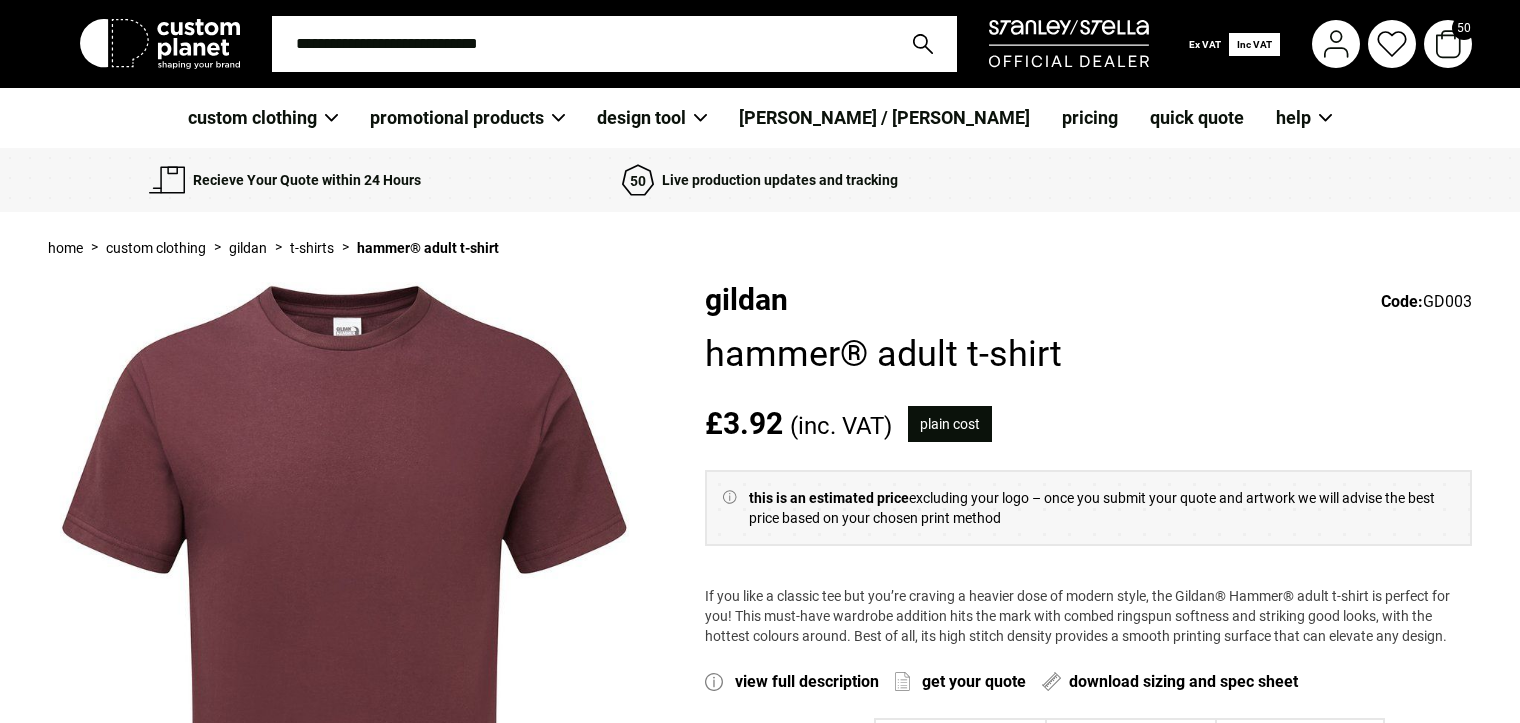select on "****" 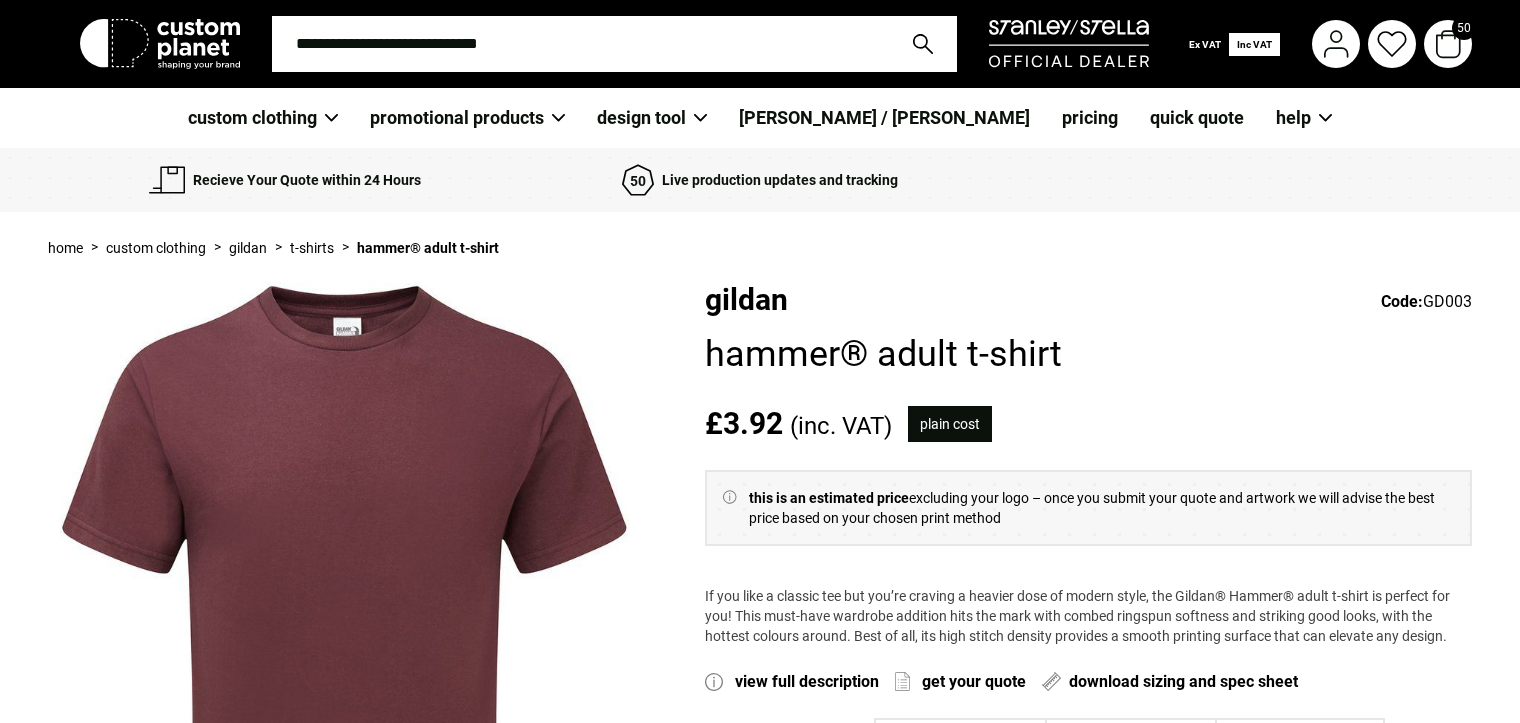 scroll, scrollTop: 0, scrollLeft: 0, axis: both 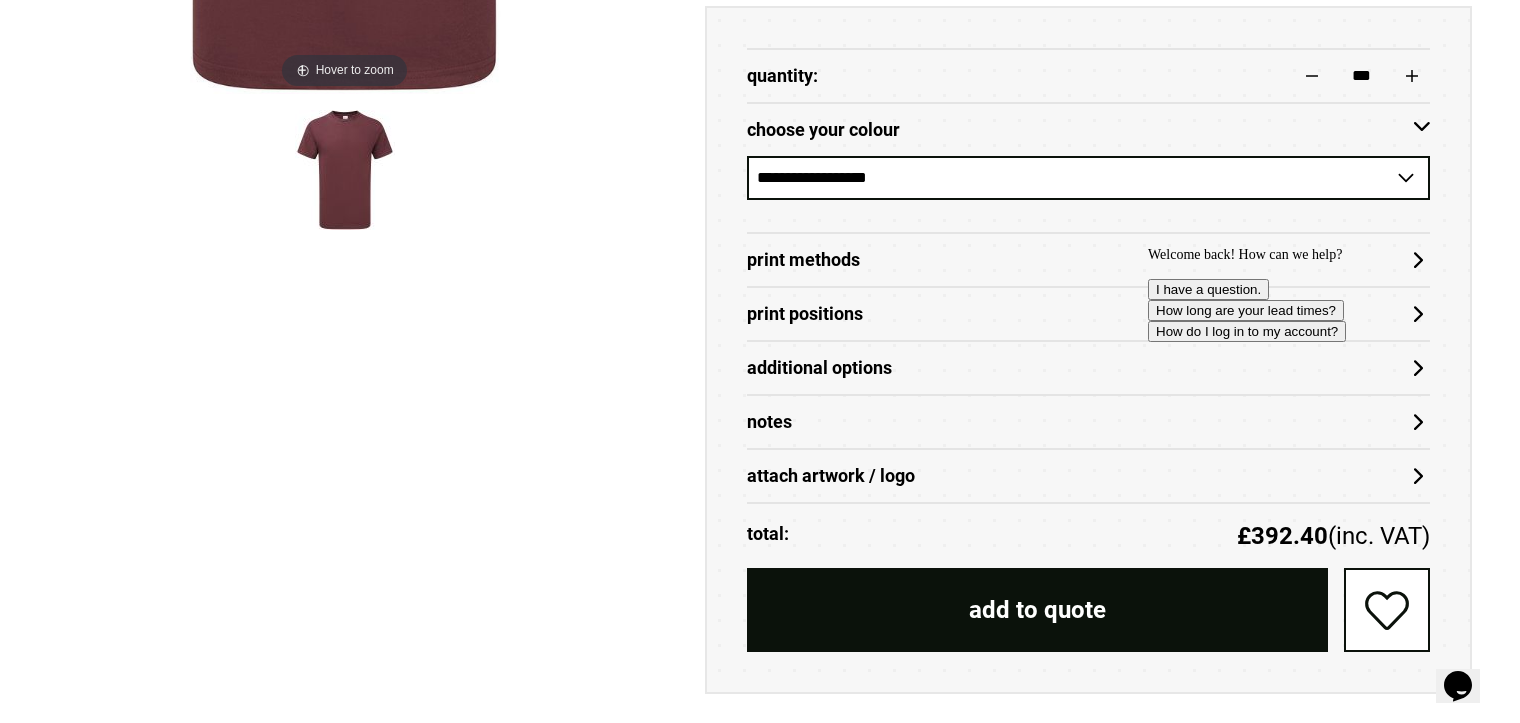 click on "Welcome back! How can we help? I have a question. How long are your lead times? How do I log in to my account?" at bounding box center [1328, 294] 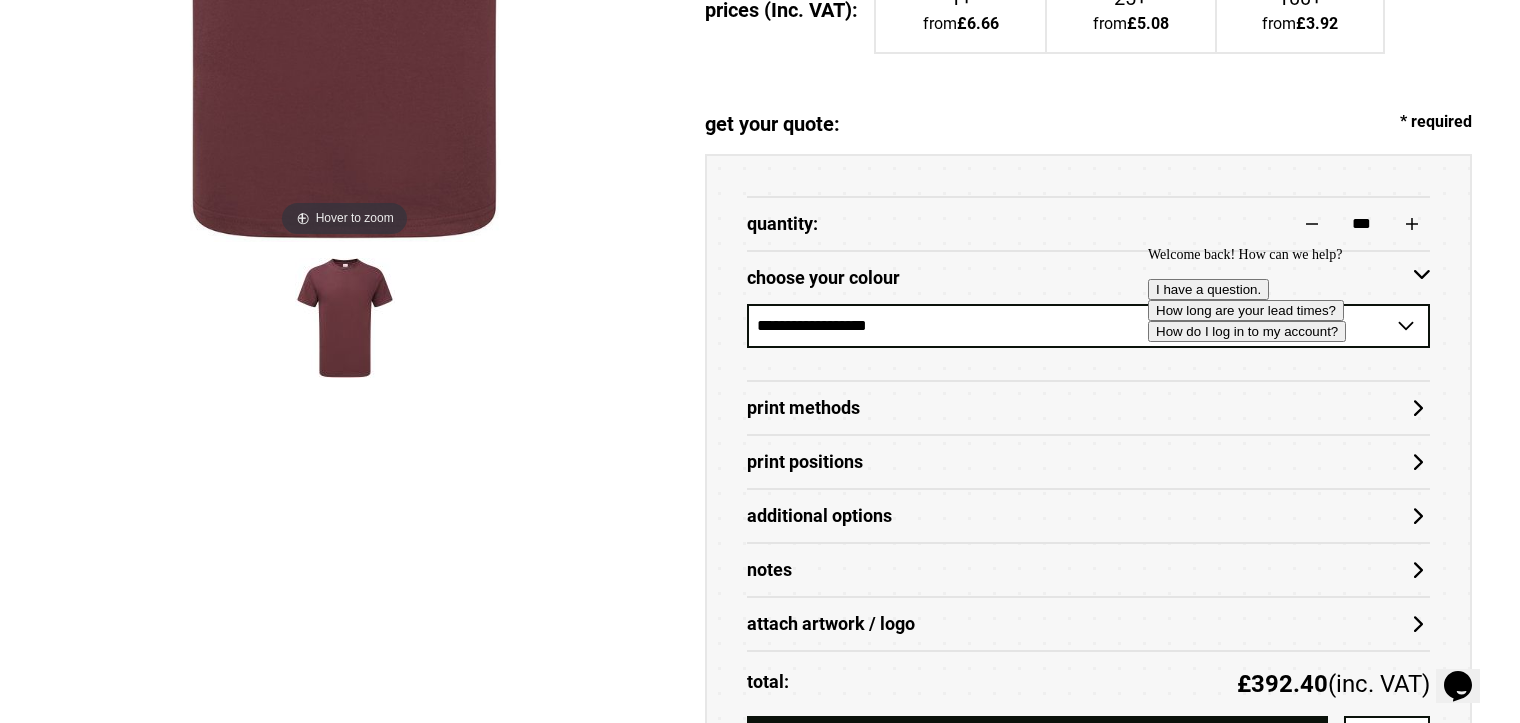 scroll, scrollTop: 800, scrollLeft: 0, axis: vertical 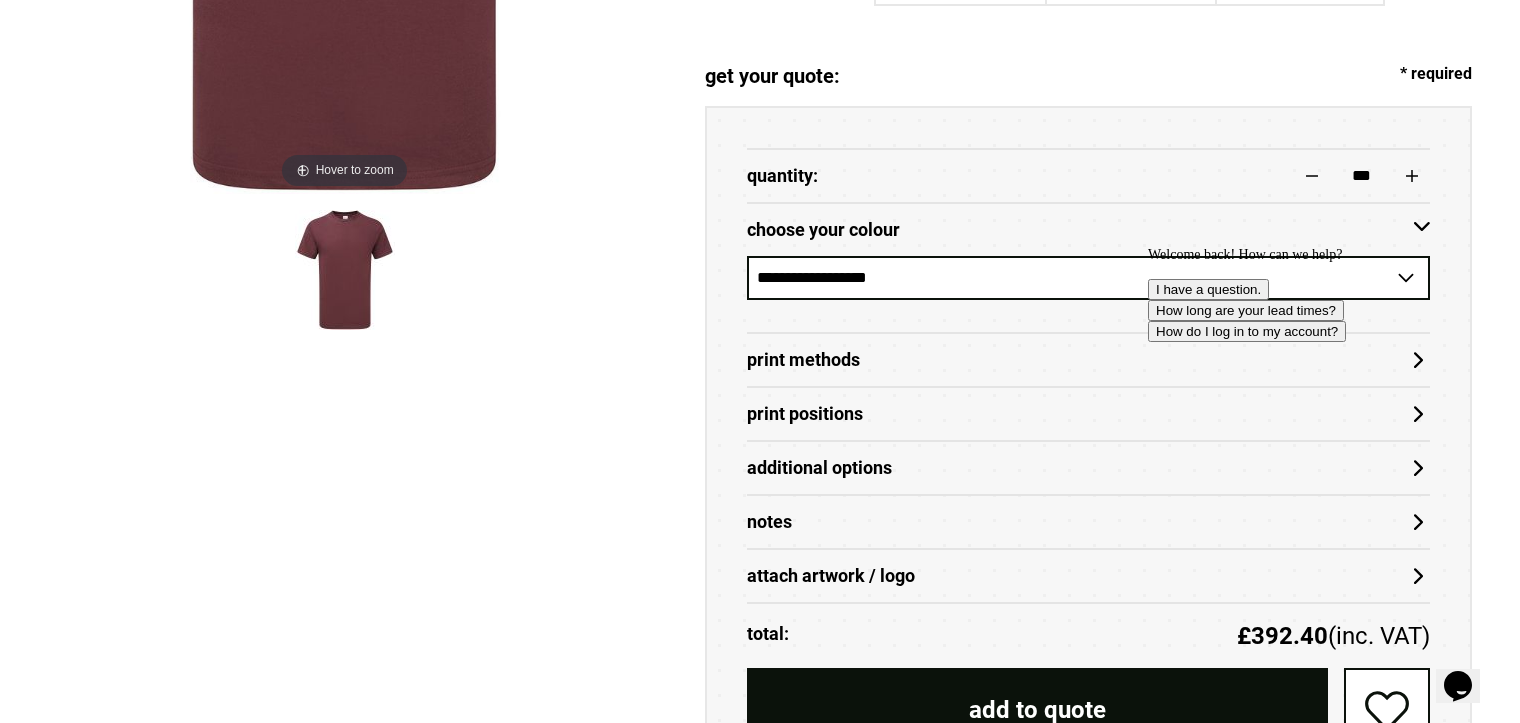 click on "Welcome back! How can we help? I have a question. How long are your lead times? How do I log in to my account?" at bounding box center [1328, 294] 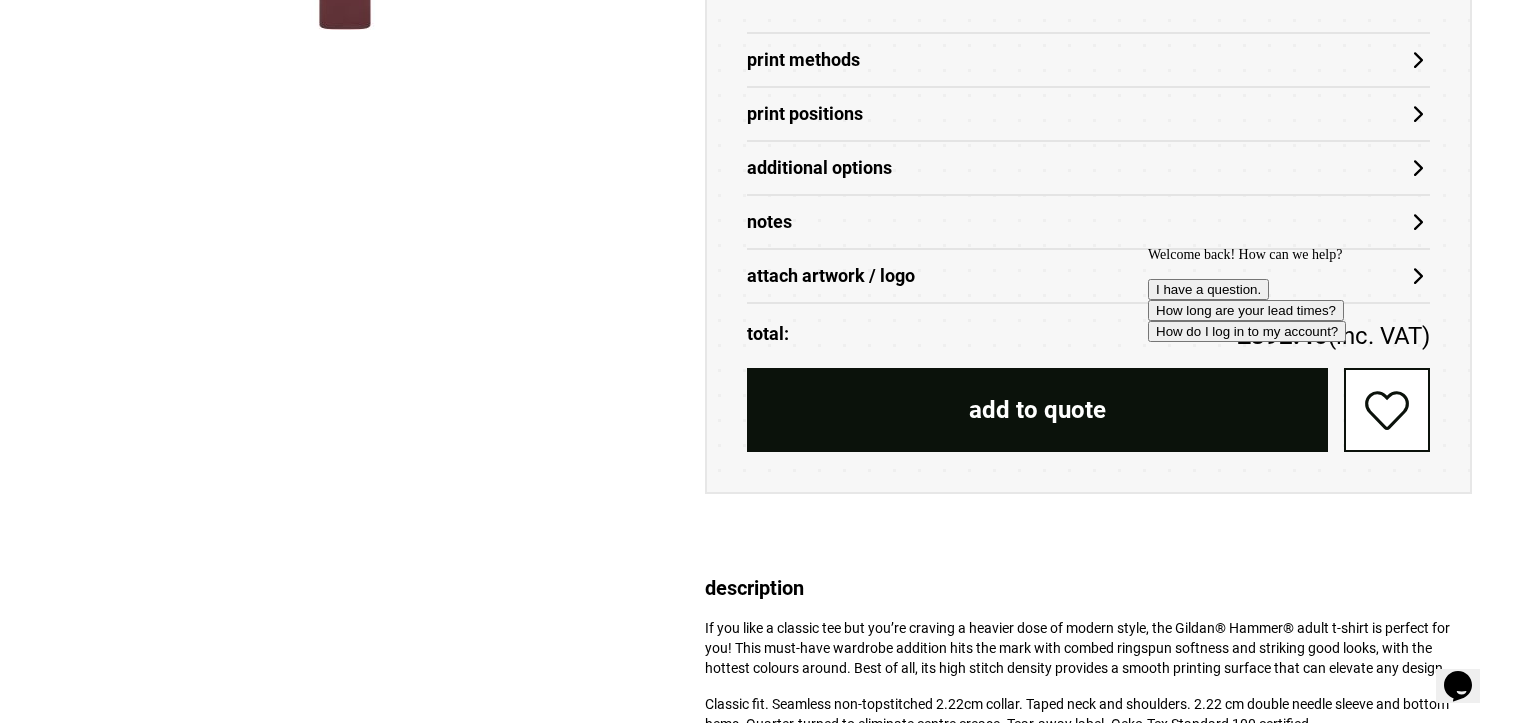 scroll, scrollTop: 900, scrollLeft: 0, axis: vertical 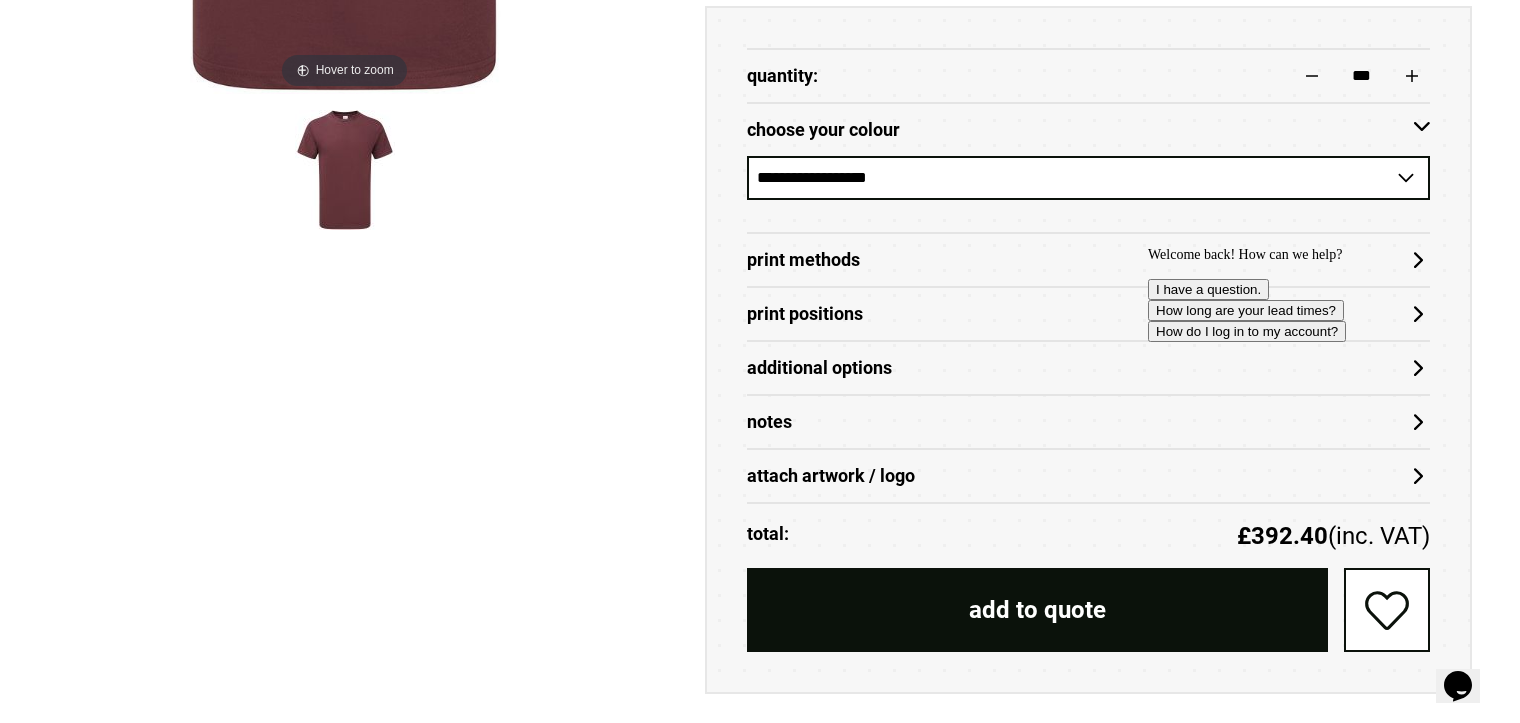 click on "**********" at bounding box center [1088, 178] 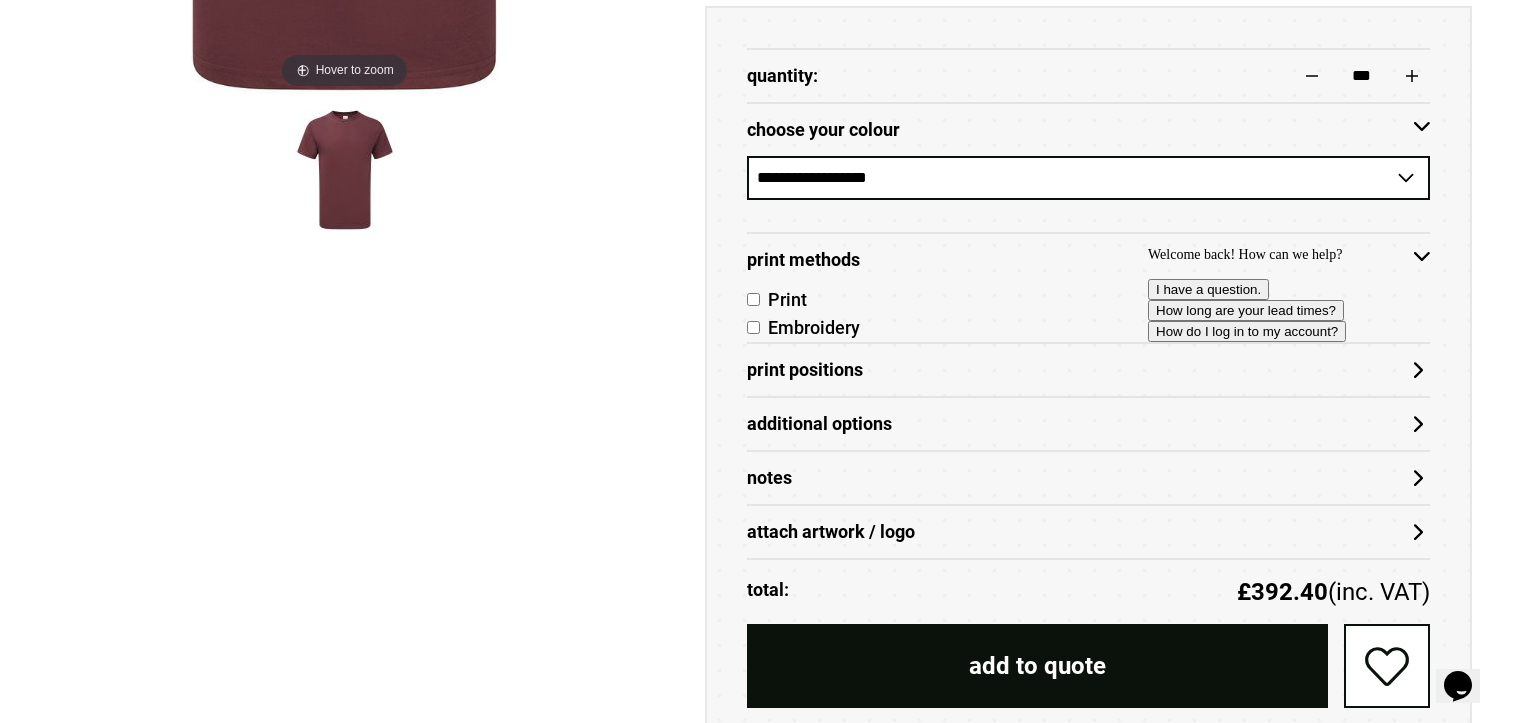 click on "Print Positions" at bounding box center [1088, 370] 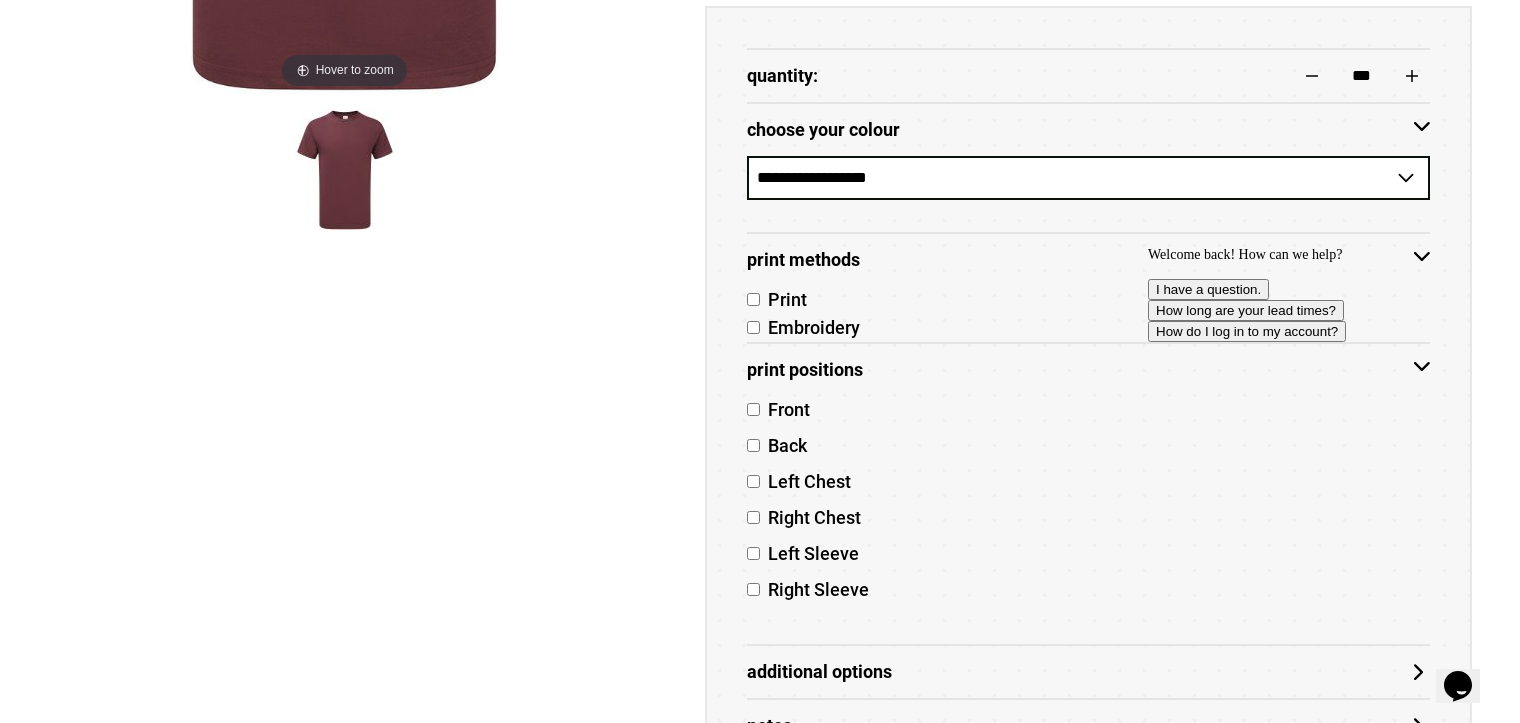 scroll, scrollTop: 1000, scrollLeft: 0, axis: vertical 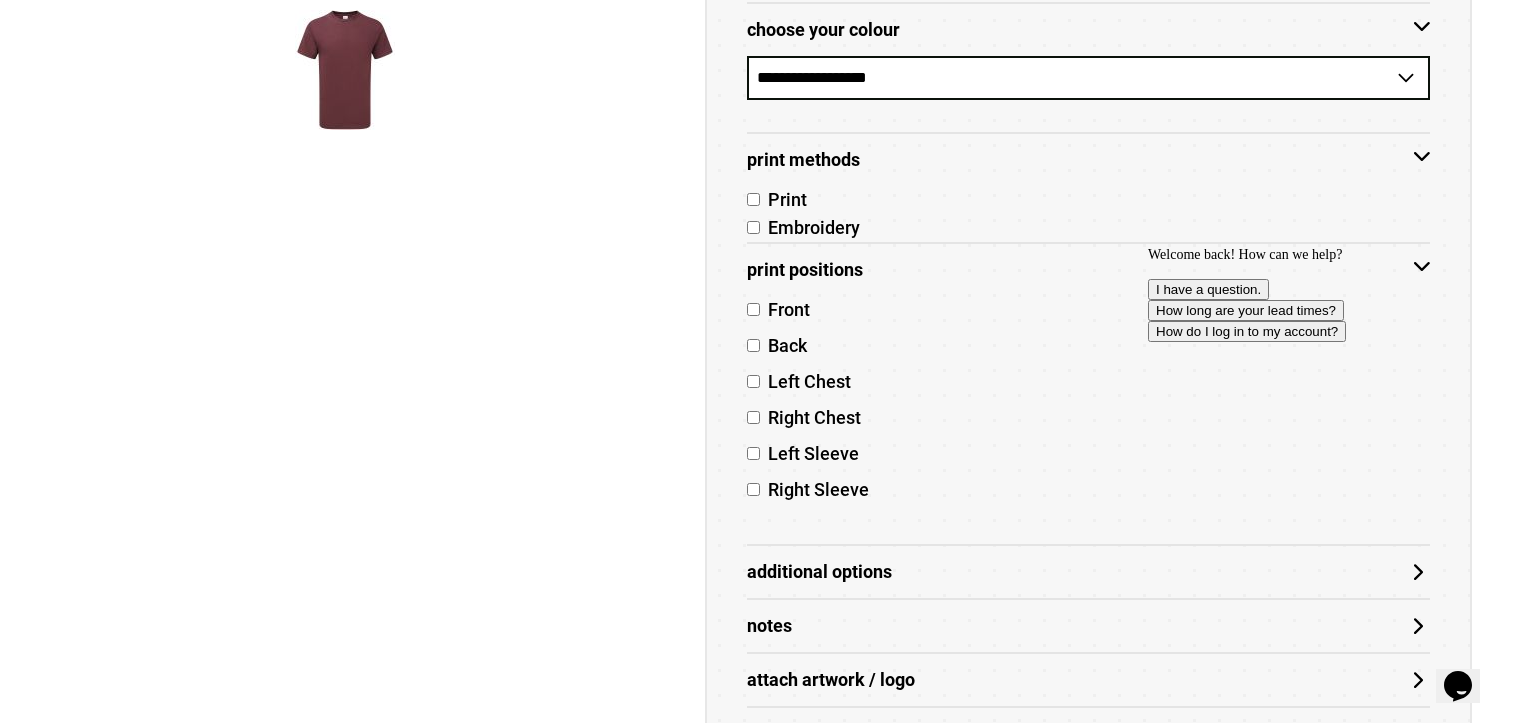 click on "Welcome back! How can we help? I have a question. How long are your lead times? How do I log in to my account?" at bounding box center (1328, 294) 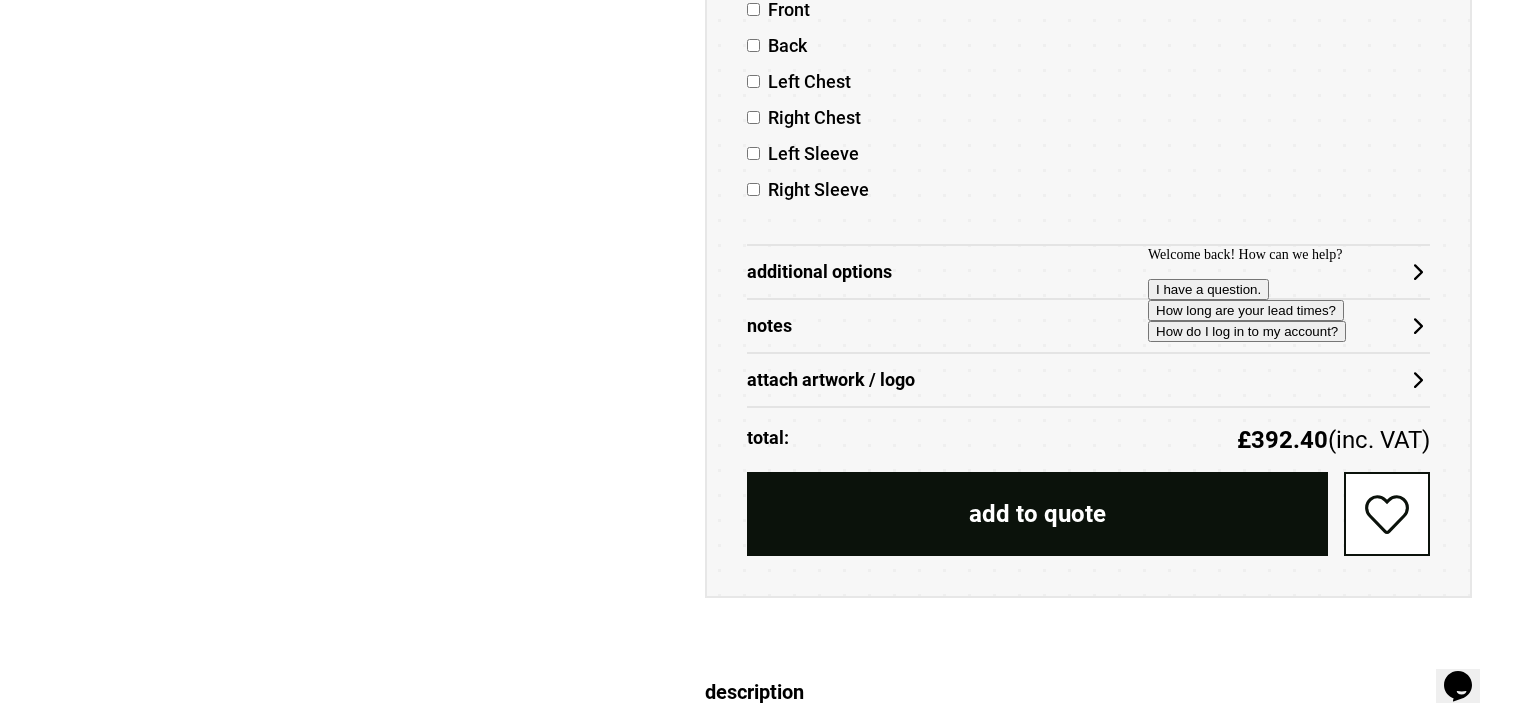 click on "Welcome back! How can we help? I have a question. How long are your lead times? How do I log in to my account?" at bounding box center [1328, 294] 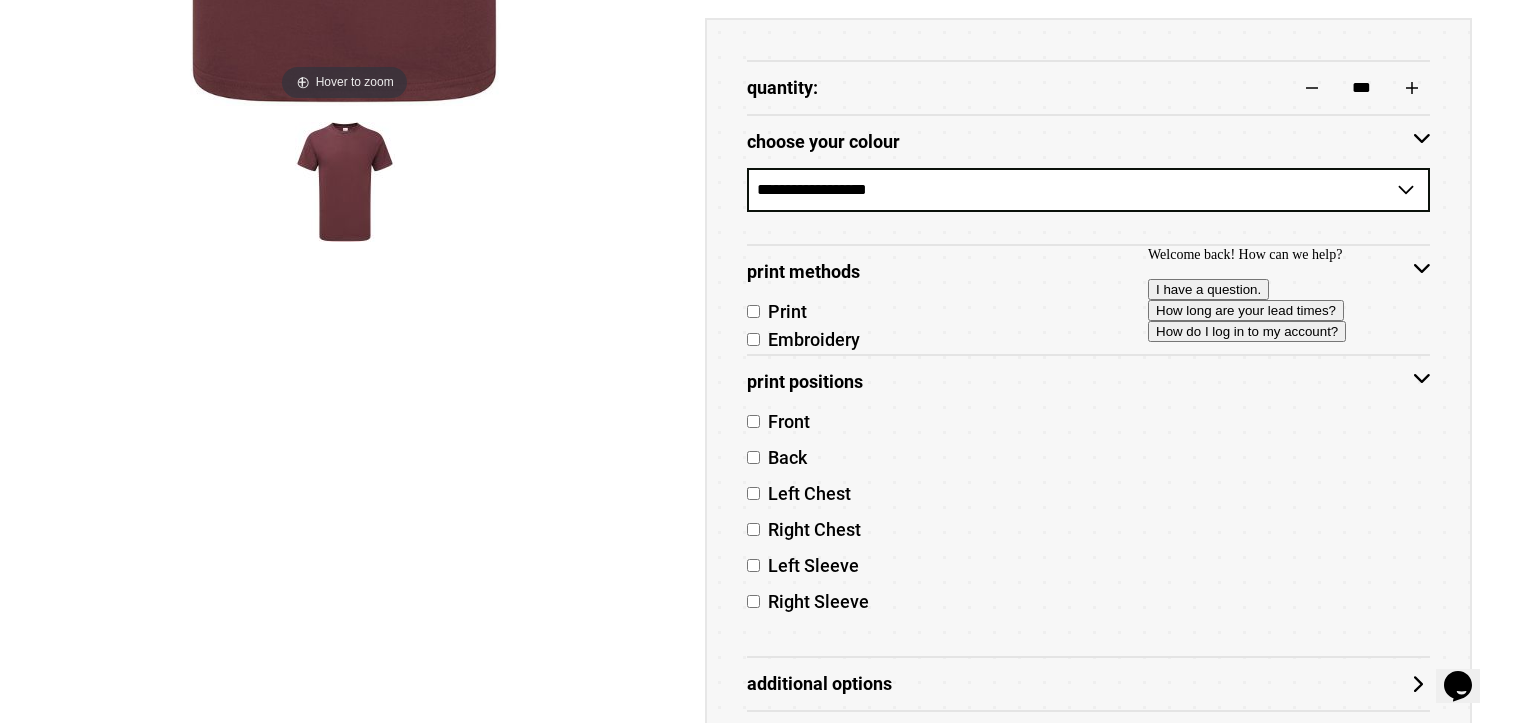 scroll, scrollTop: 800, scrollLeft: 0, axis: vertical 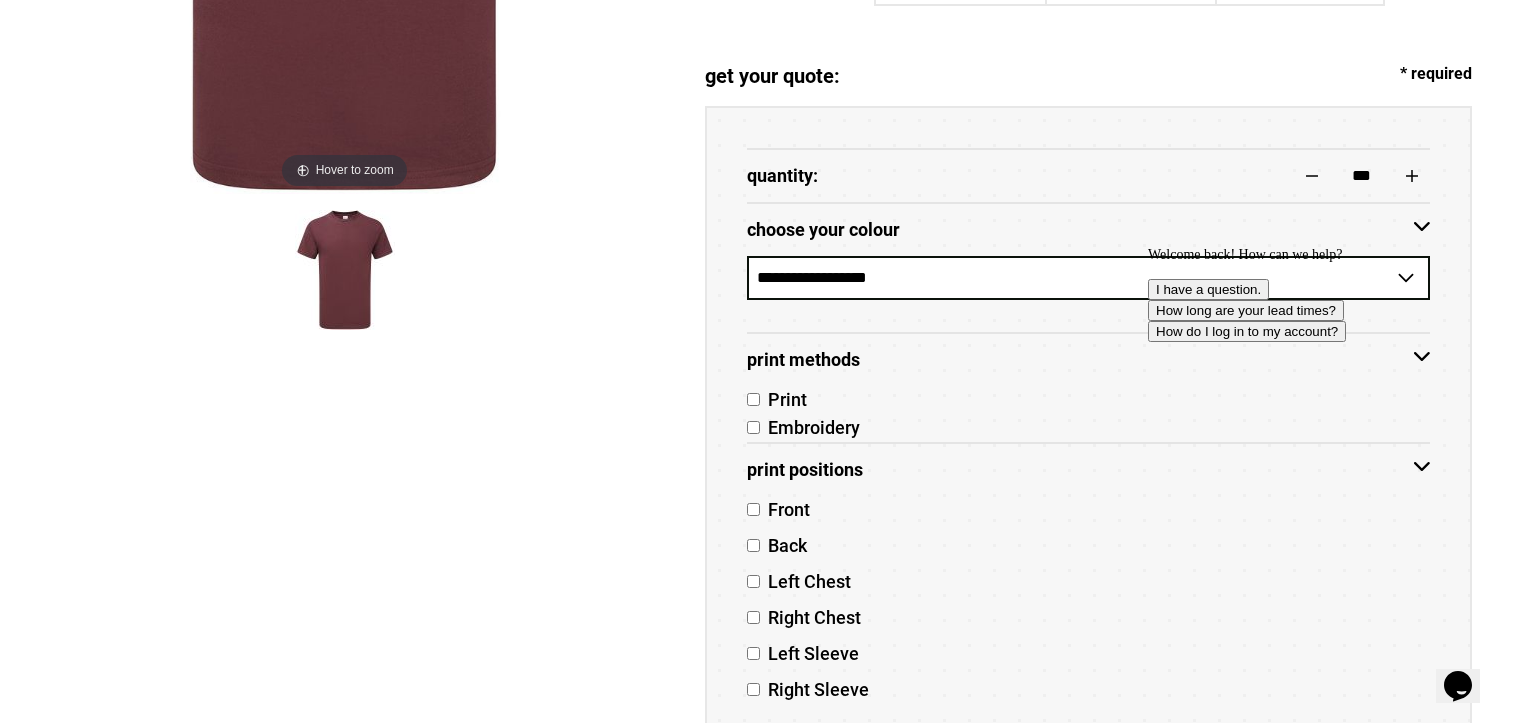 click on "Welcome back! How can we help? I have a question. How long are your lead times? How do I log in to my account?" at bounding box center [1328, 294] 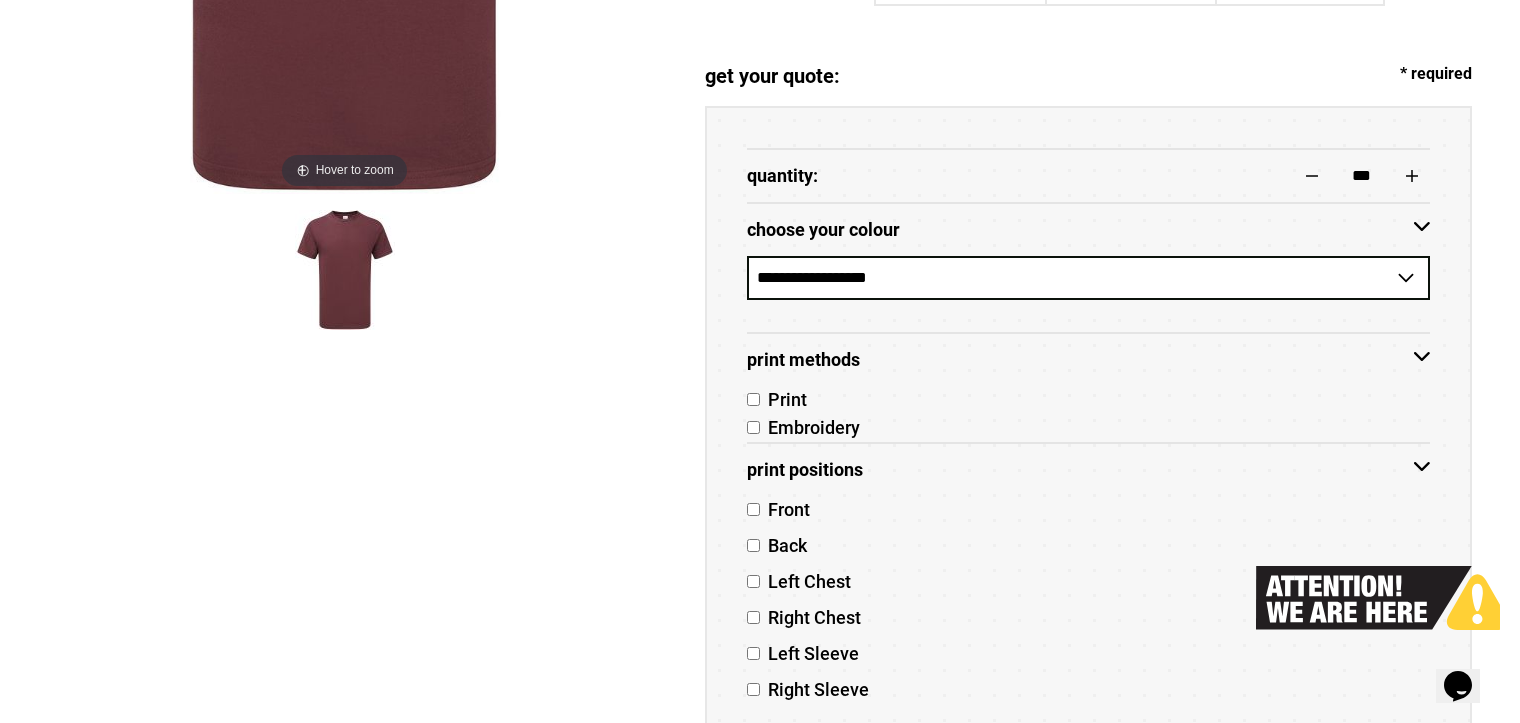click on "Print Methods" at bounding box center [1088, 360] 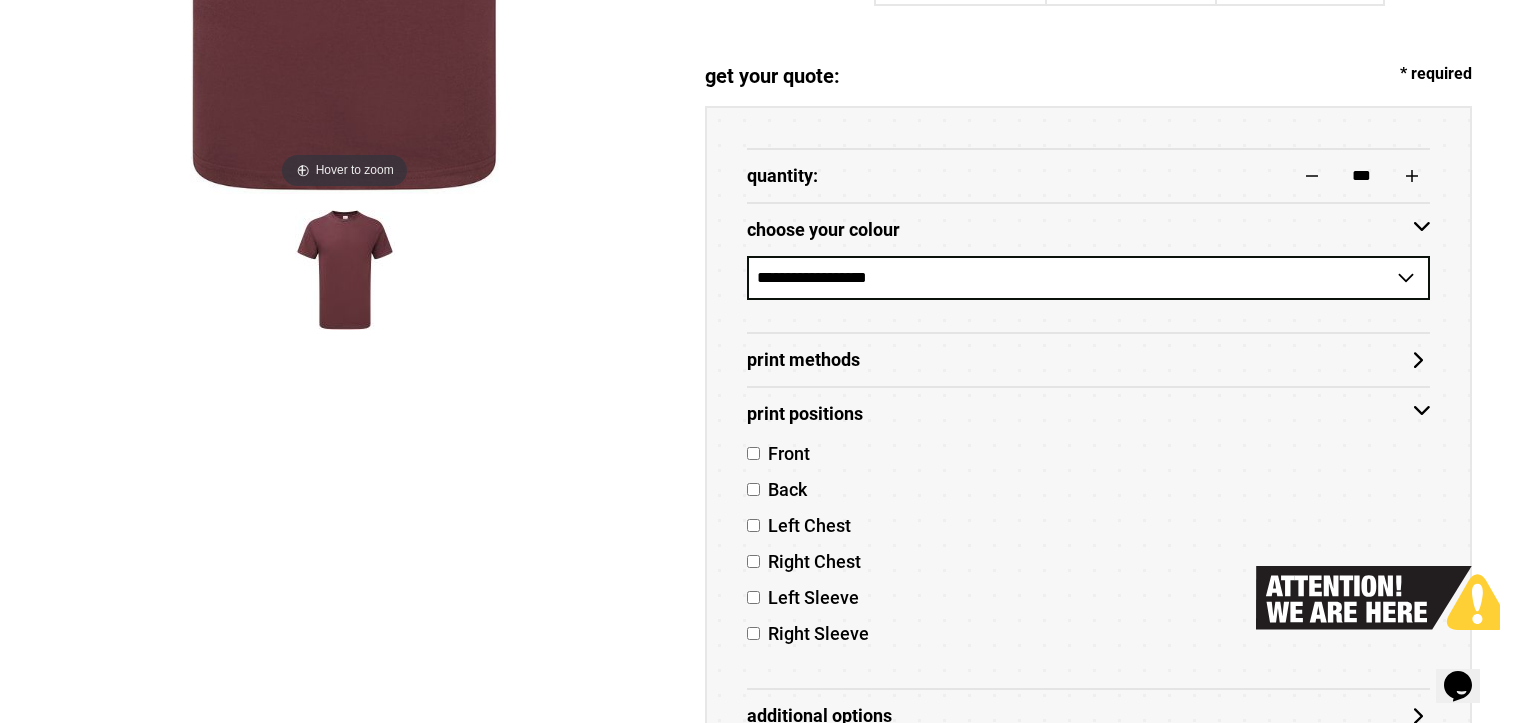 click on "Print Positions" at bounding box center (1088, 414) 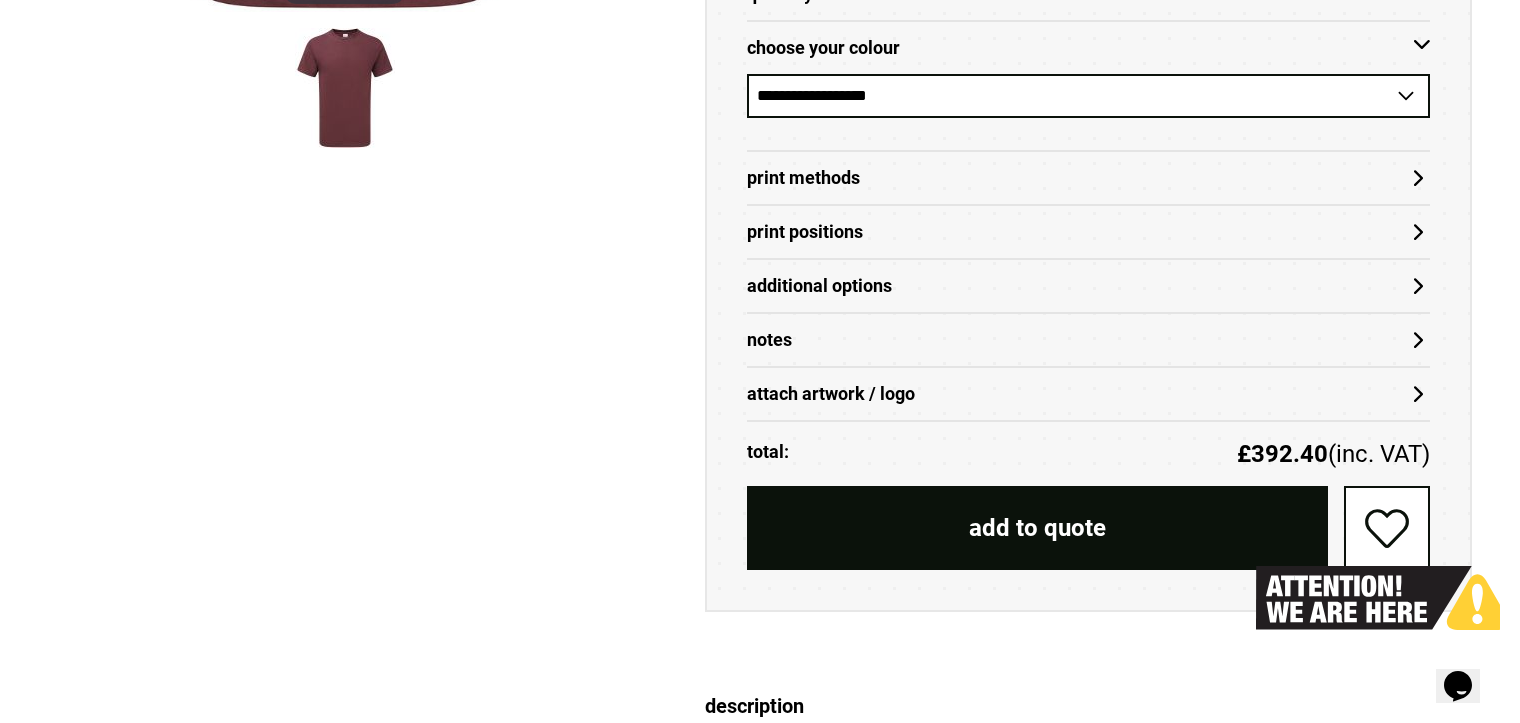 scroll, scrollTop: 1000, scrollLeft: 0, axis: vertical 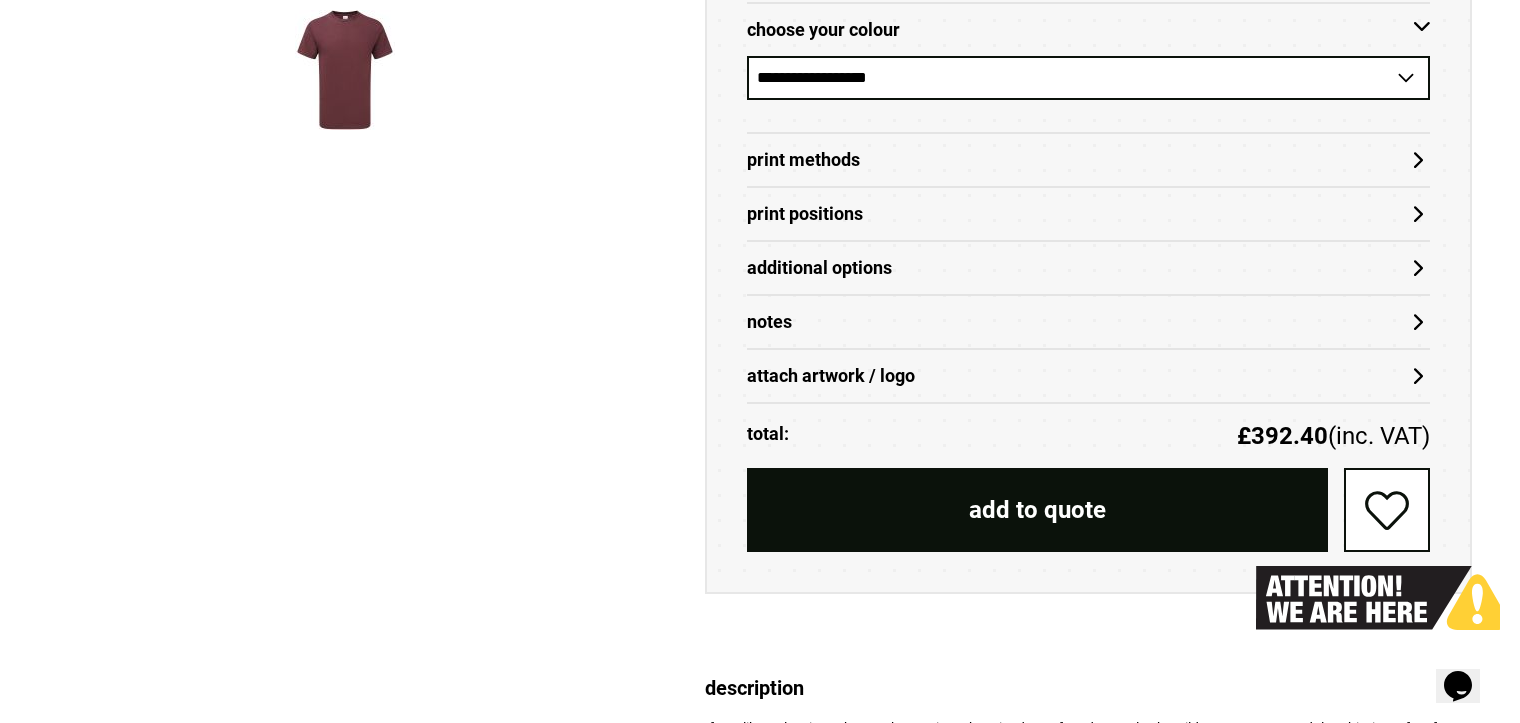 click on "Additional Options" at bounding box center [1088, 268] 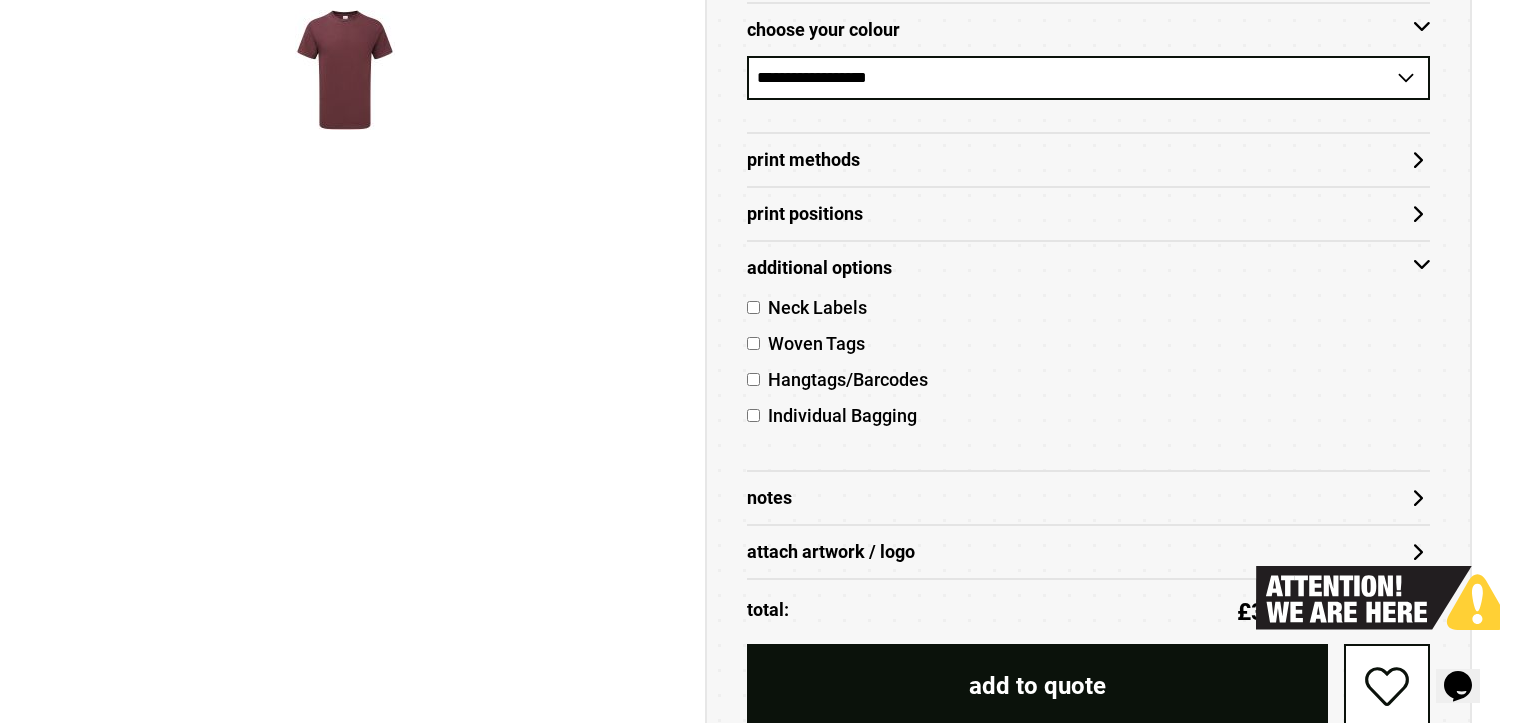 click on "Additional Options" at bounding box center [1088, 267] 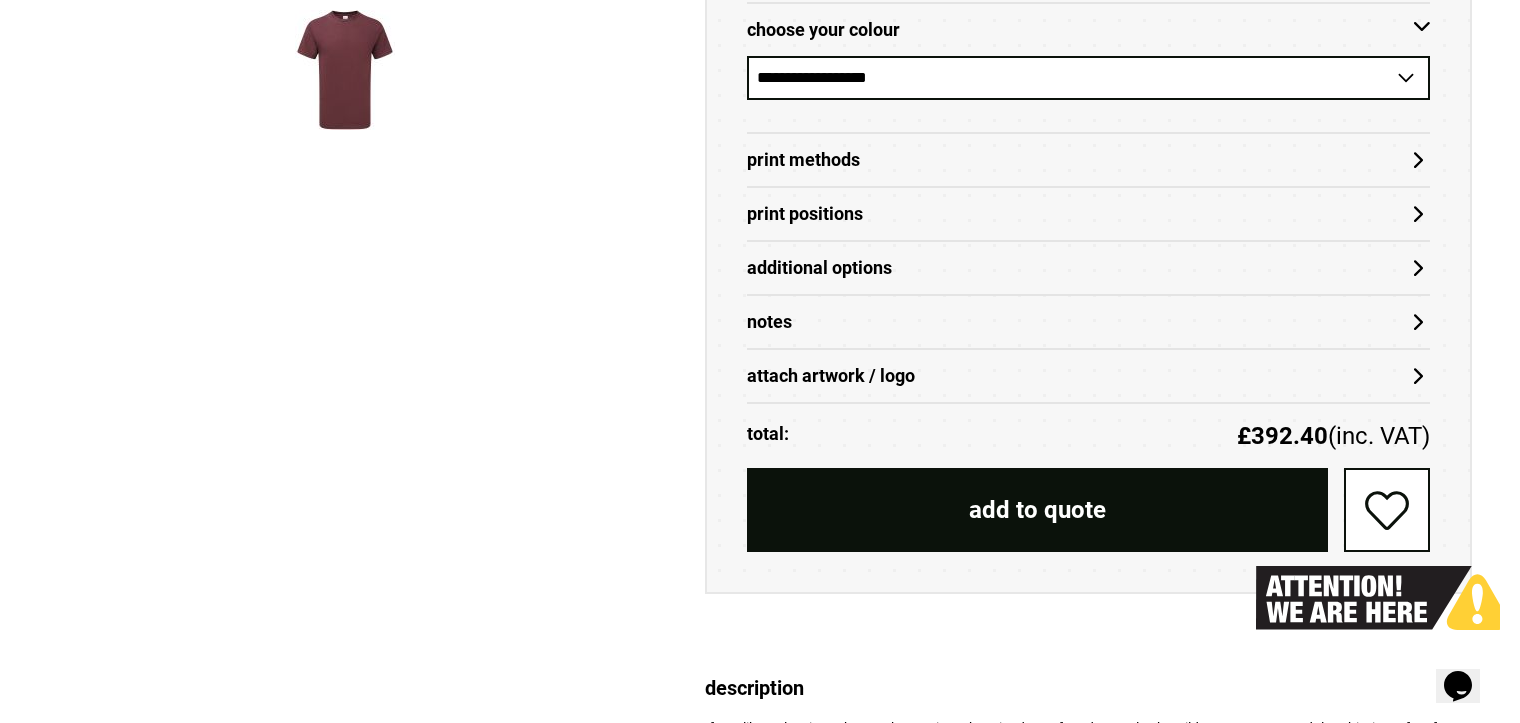 click on "attach artwork / logo" at bounding box center (1088, 376) 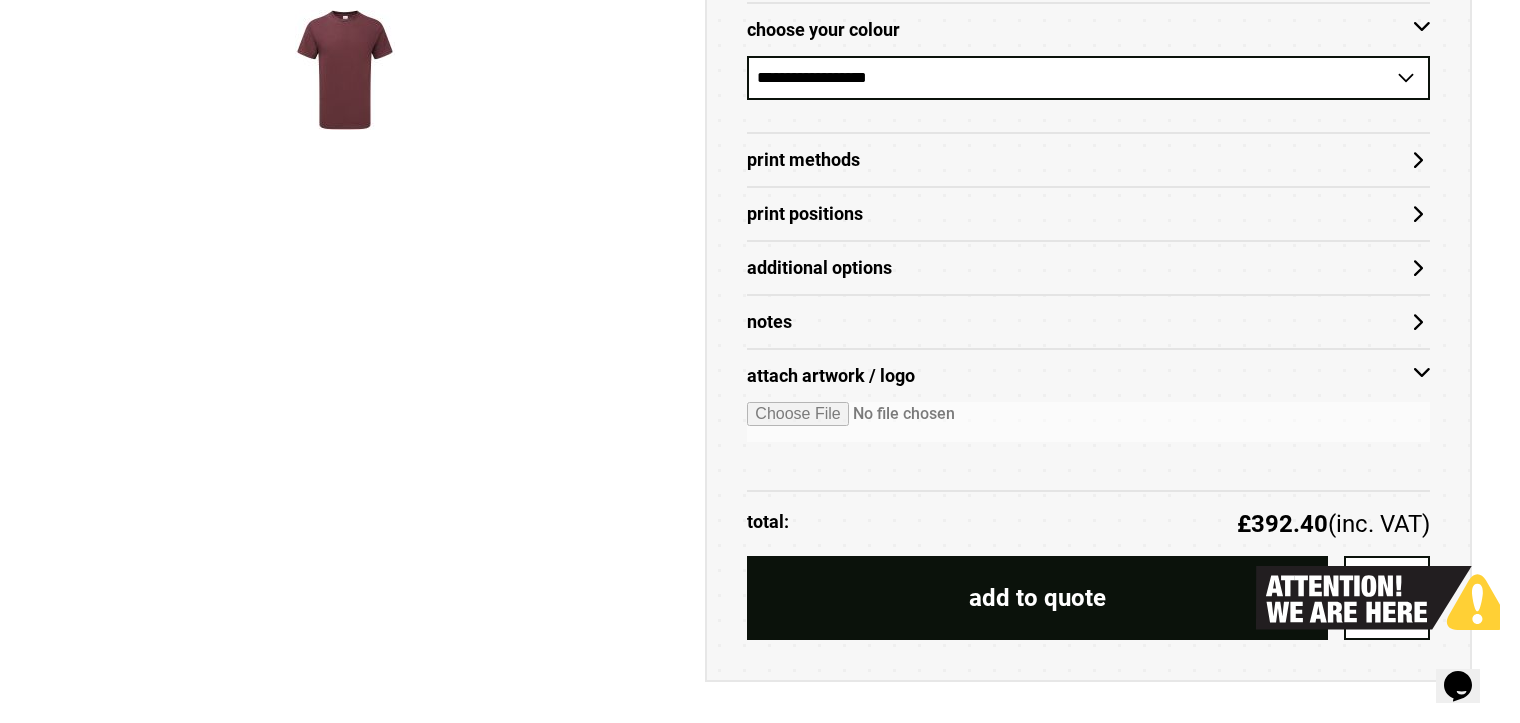 click on "attach artwork / logo" at bounding box center [1088, 376] 